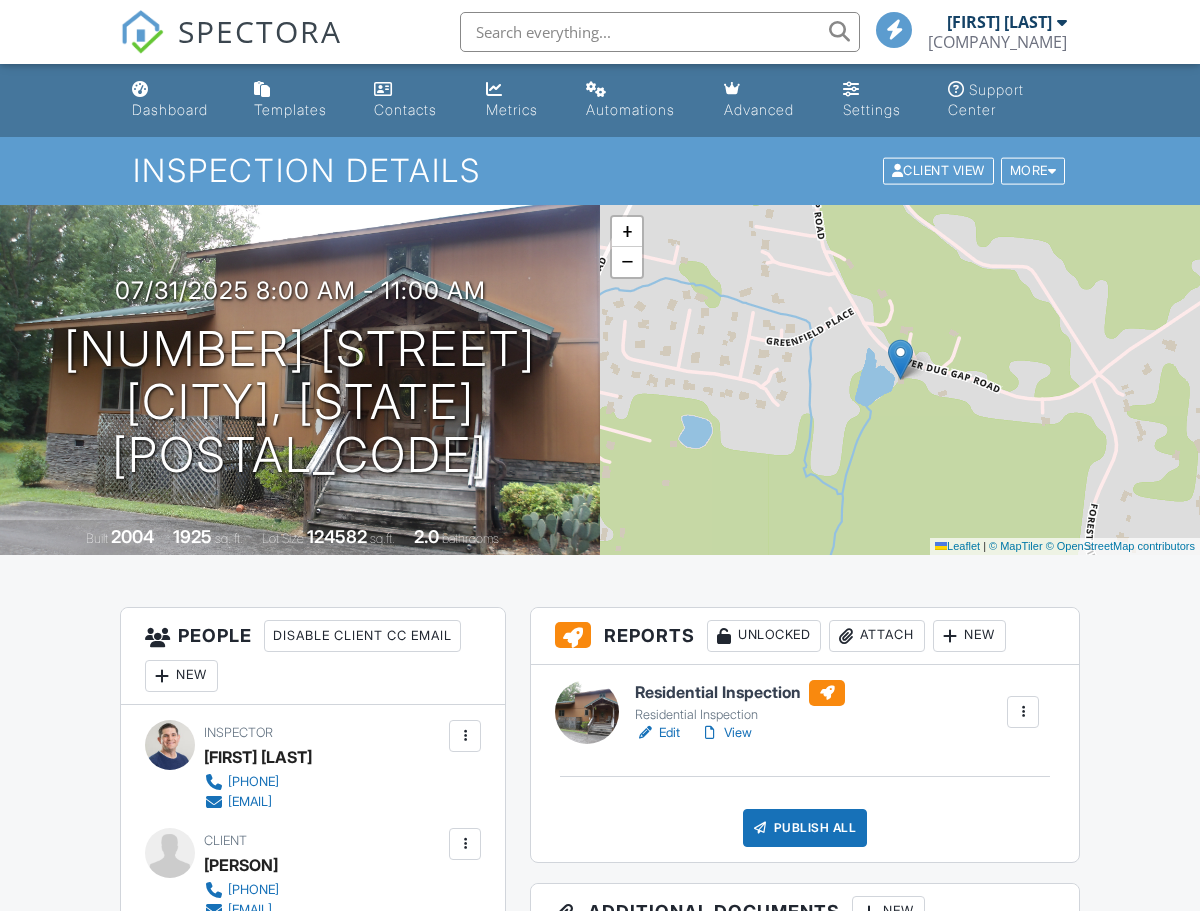 scroll, scrollTop: 462, scrollLeft: 0, axis: vertical 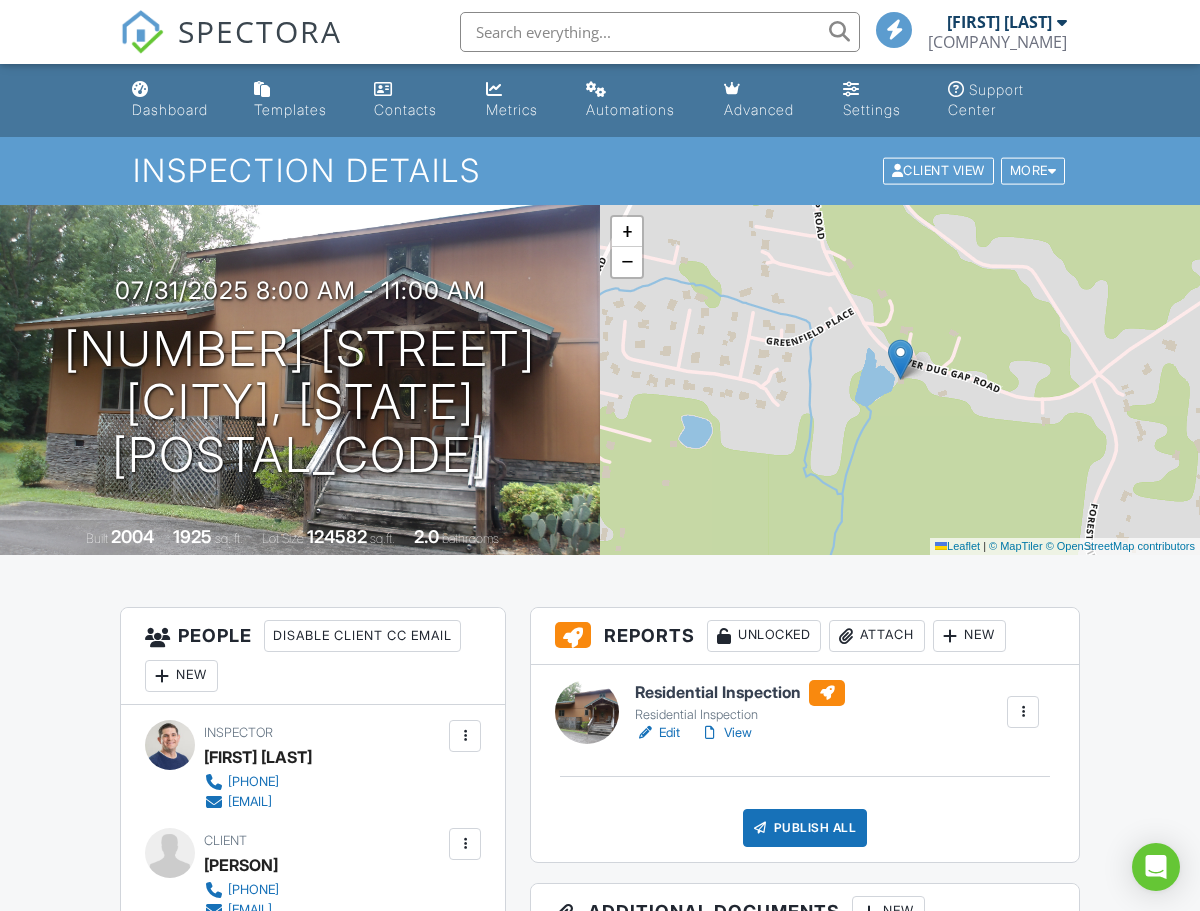 click on "View" at bounding box center [726, 733] 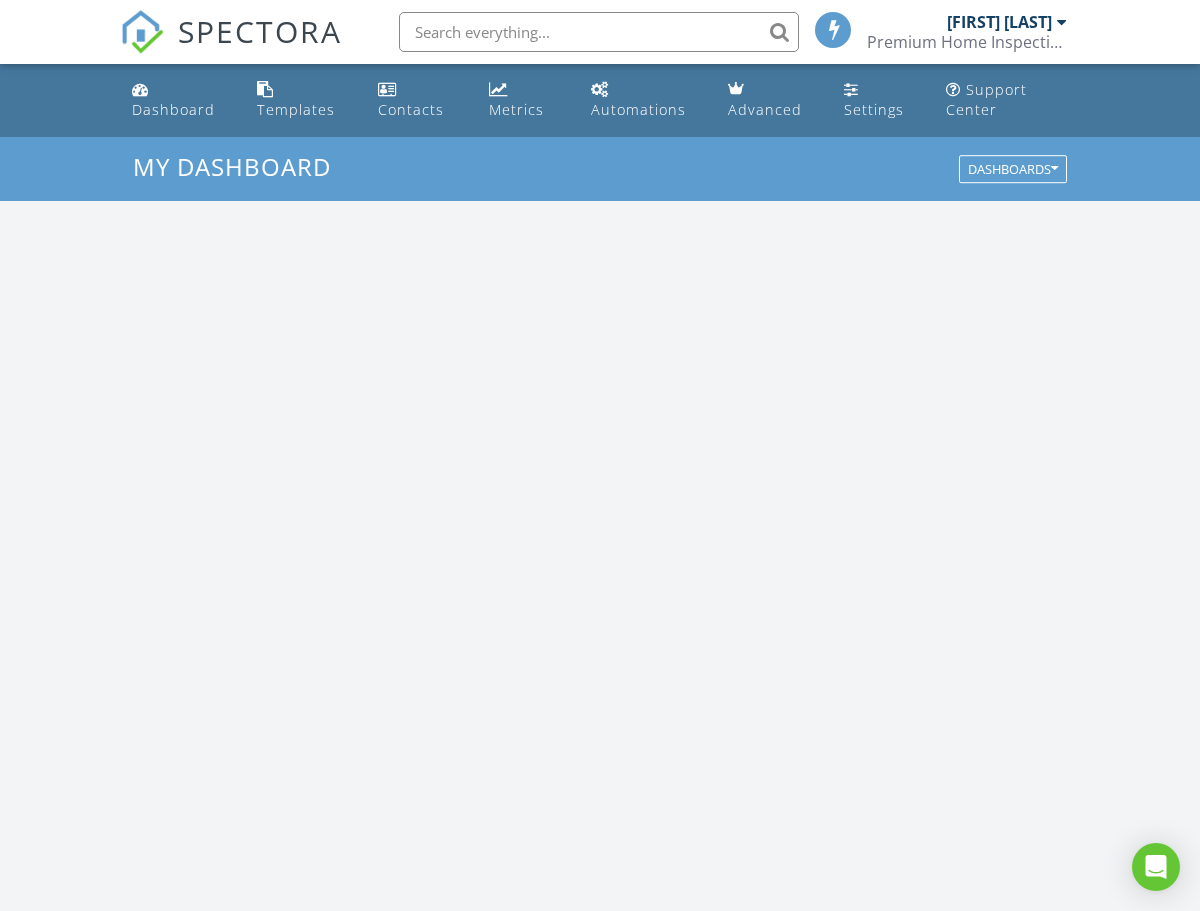 scroll, scrollTop: 0, scrollLeft: 0, axis: both 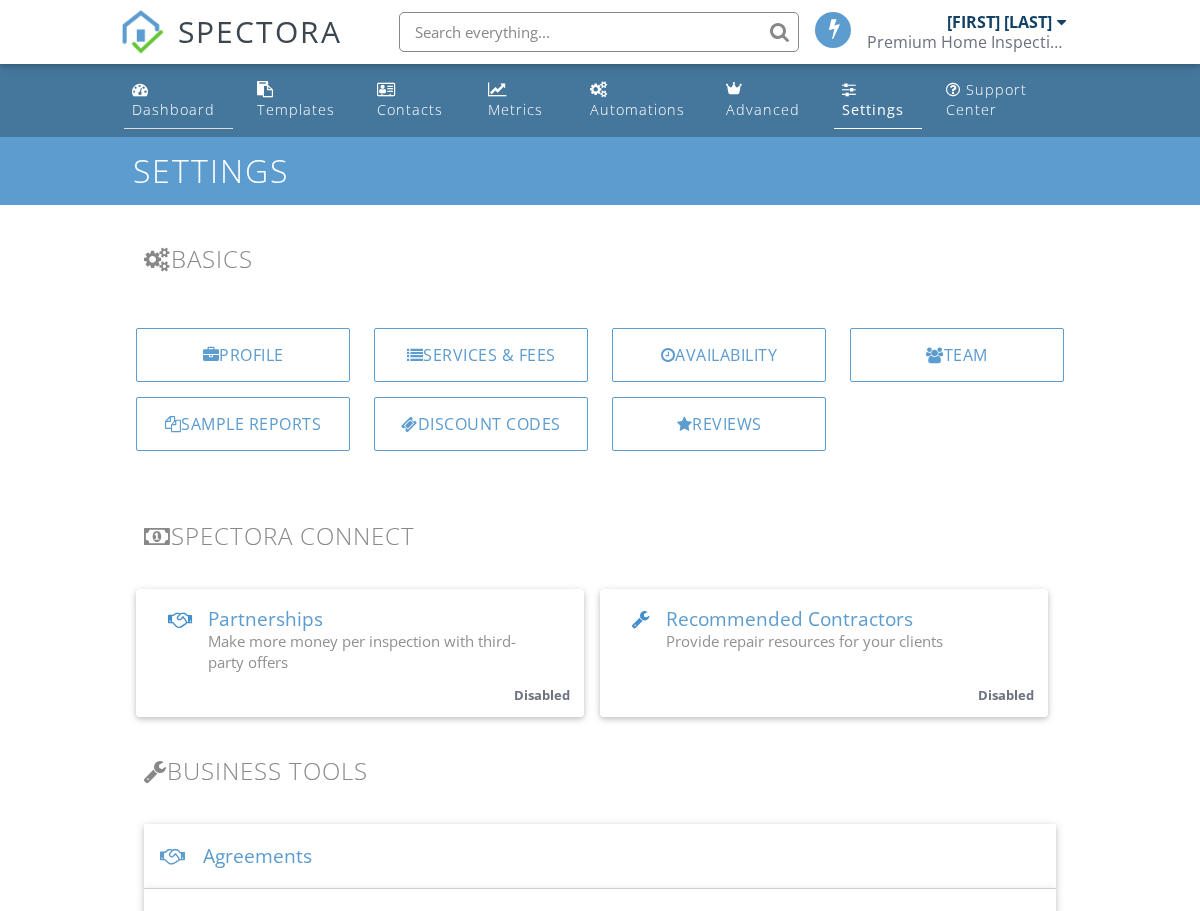 click on "Dashboard" at bounding box center [173, 109] 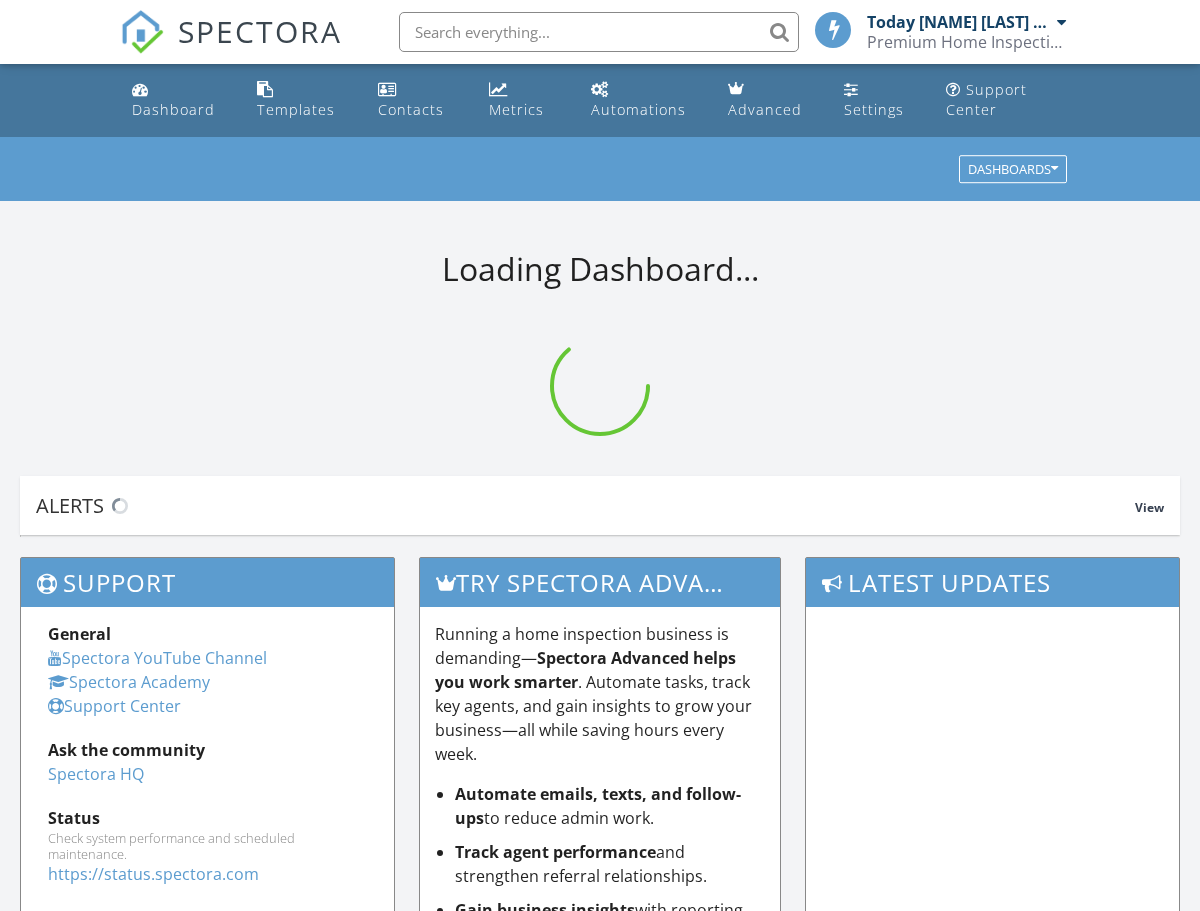 scroll, scrollTop: 0, scrollLeft: 0, axis: both 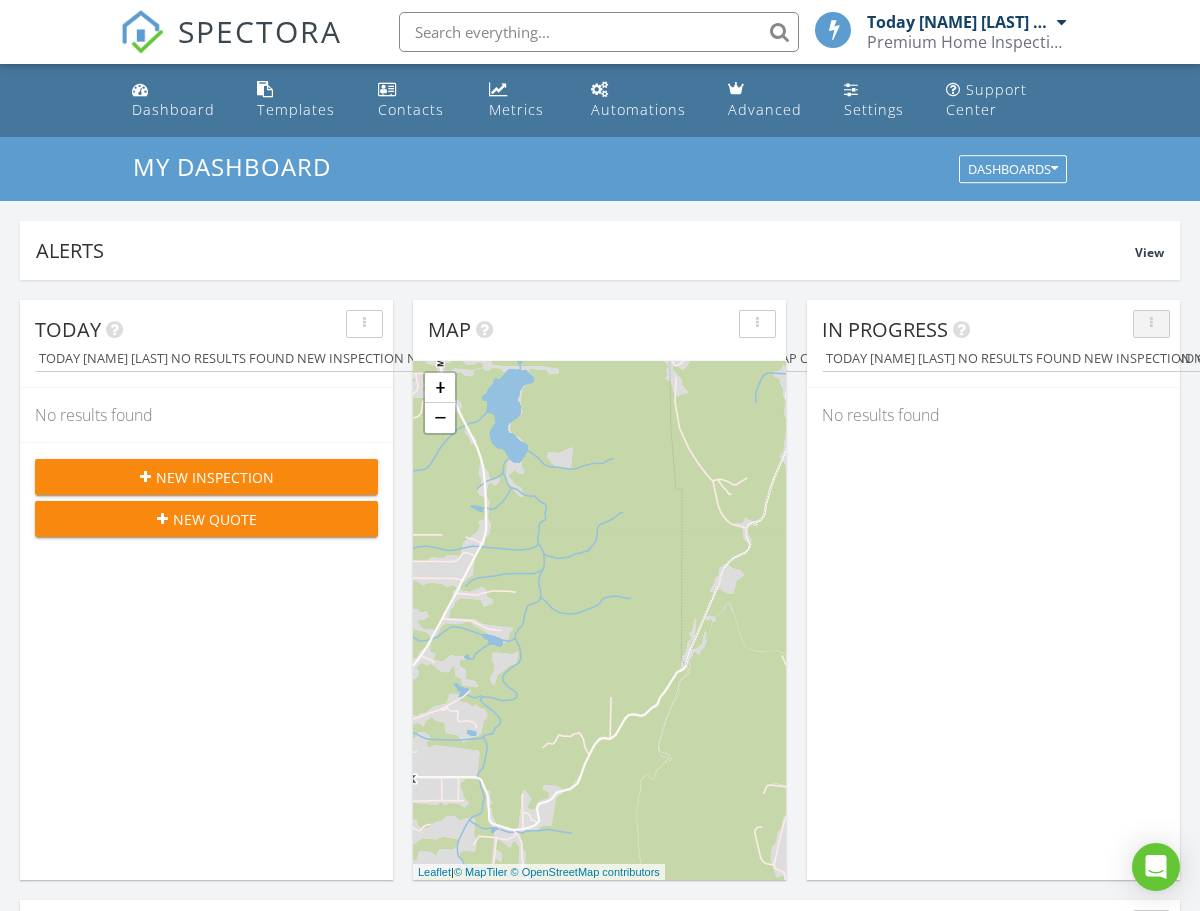 click at bounding box center [1151, 324] 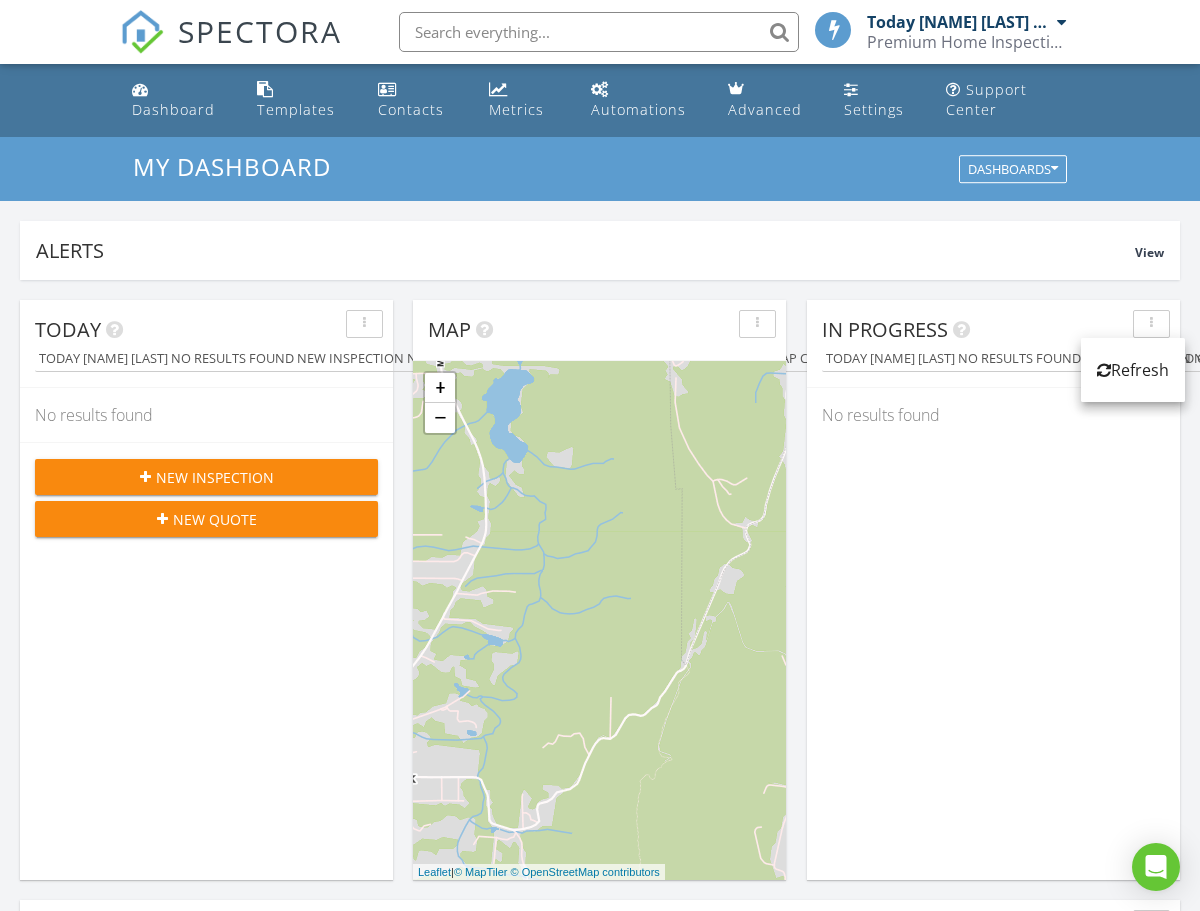 click on "Today
Aaron Highsmith
No results found       New Inspection     New Quote         Map               + − Leaflet  |  © MapTiler   © OpenStreetMap contributors     In Progress
Aaron Highsmith
No results found       Calendar                 Aug 3 – 30, 2025 today list day week cal wk 4 wk month Sun Mon Tue Wed Thu Fri Sat 3 4 5 6 7 8 9 10 11 12 13 14 15 16 17 18 19 20 21 22 23 24 25 26 27 28 29 30         Unconfirmed             No results found       Draft Inspections
All schedulers
No results found" at bounding box center (600, 1190) 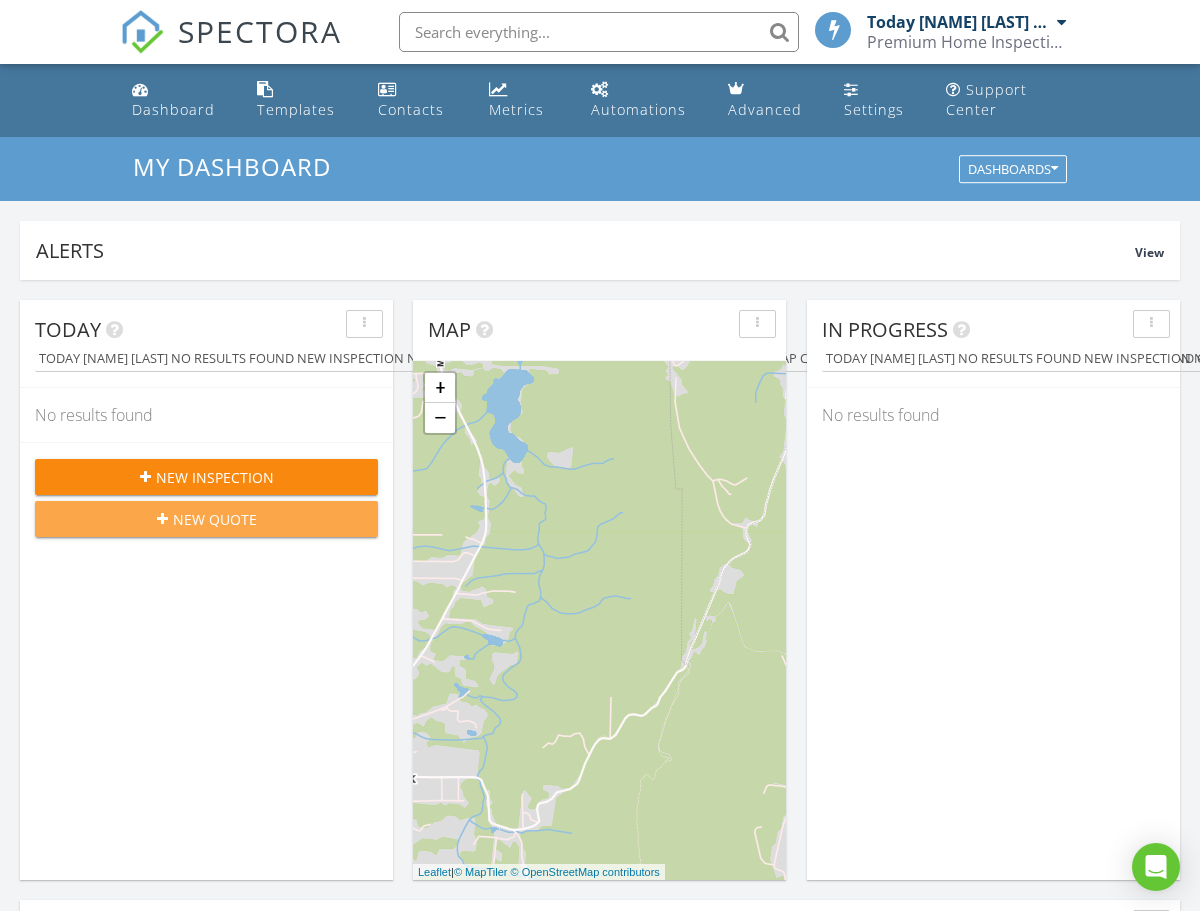 click on "New Quote" at bounding box center (215, 519) 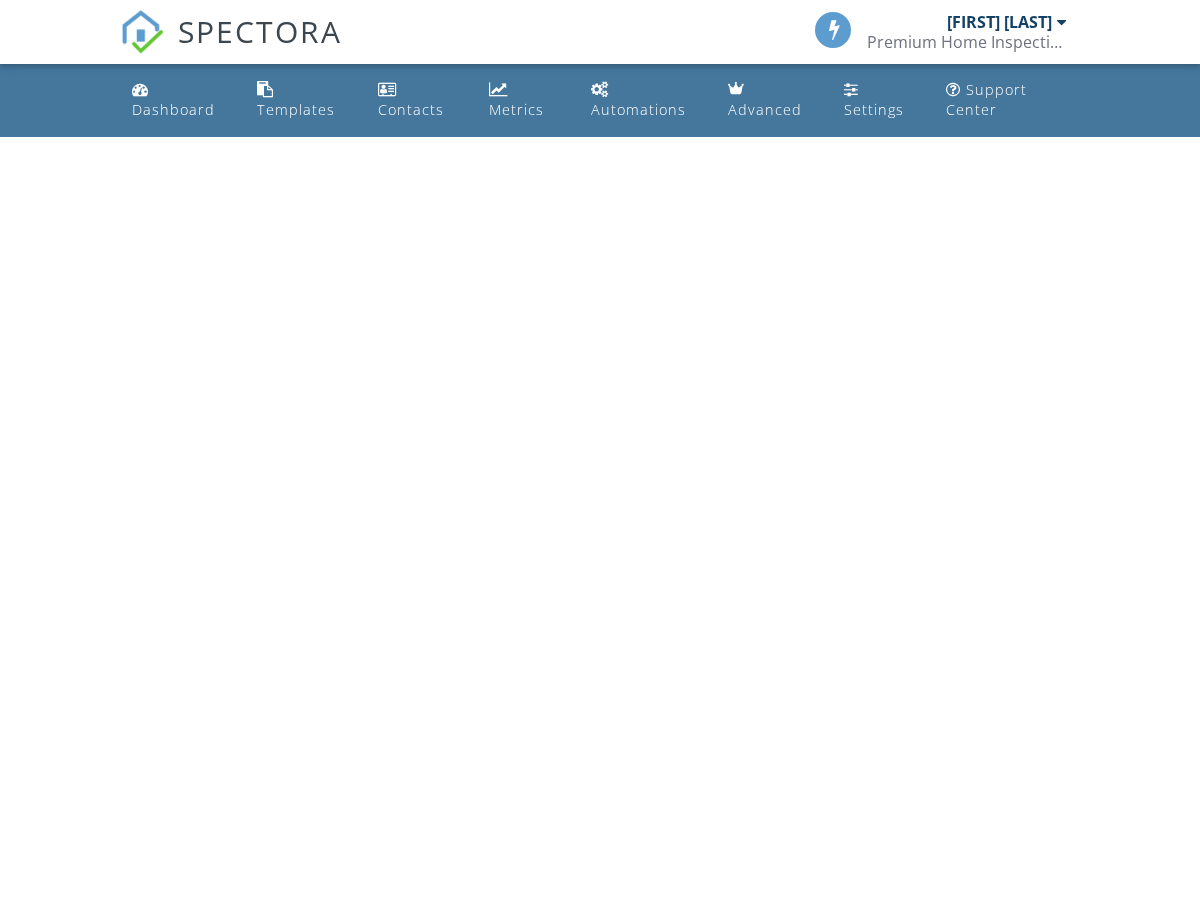 scroll, scrollTop: 0, scrollLeft: 0, axis: both 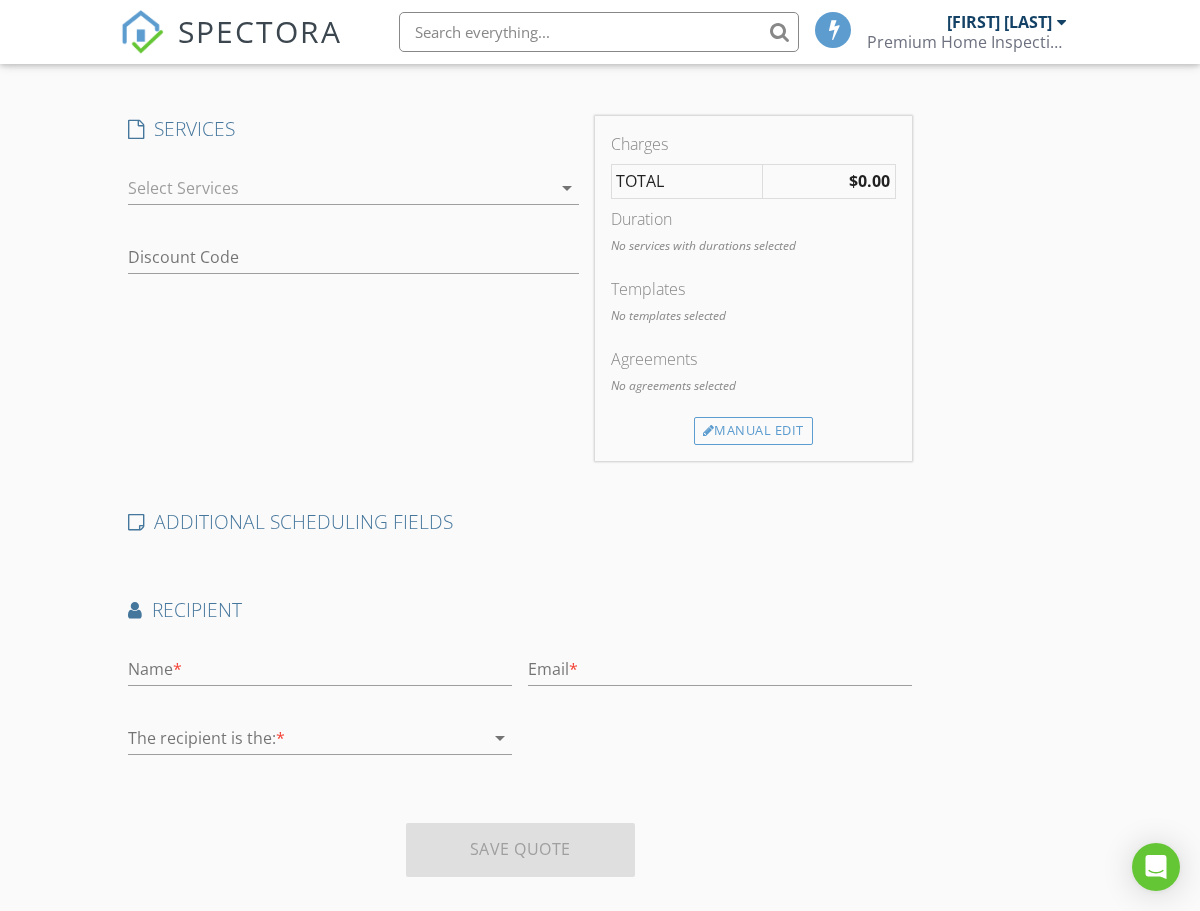 click on "arrow_drop_down" at bounding box center [500, 738] 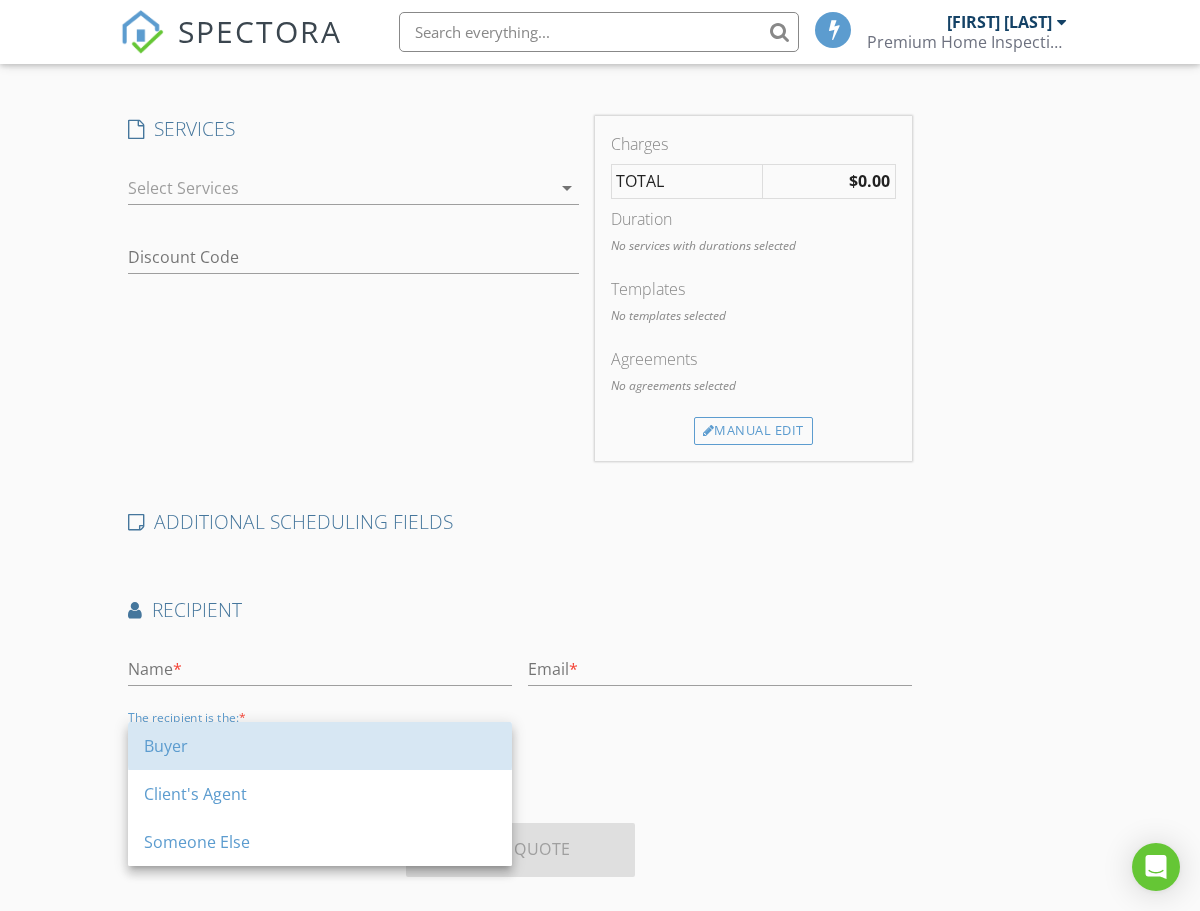 click on "Buyer" at bounding box center (320, 746) 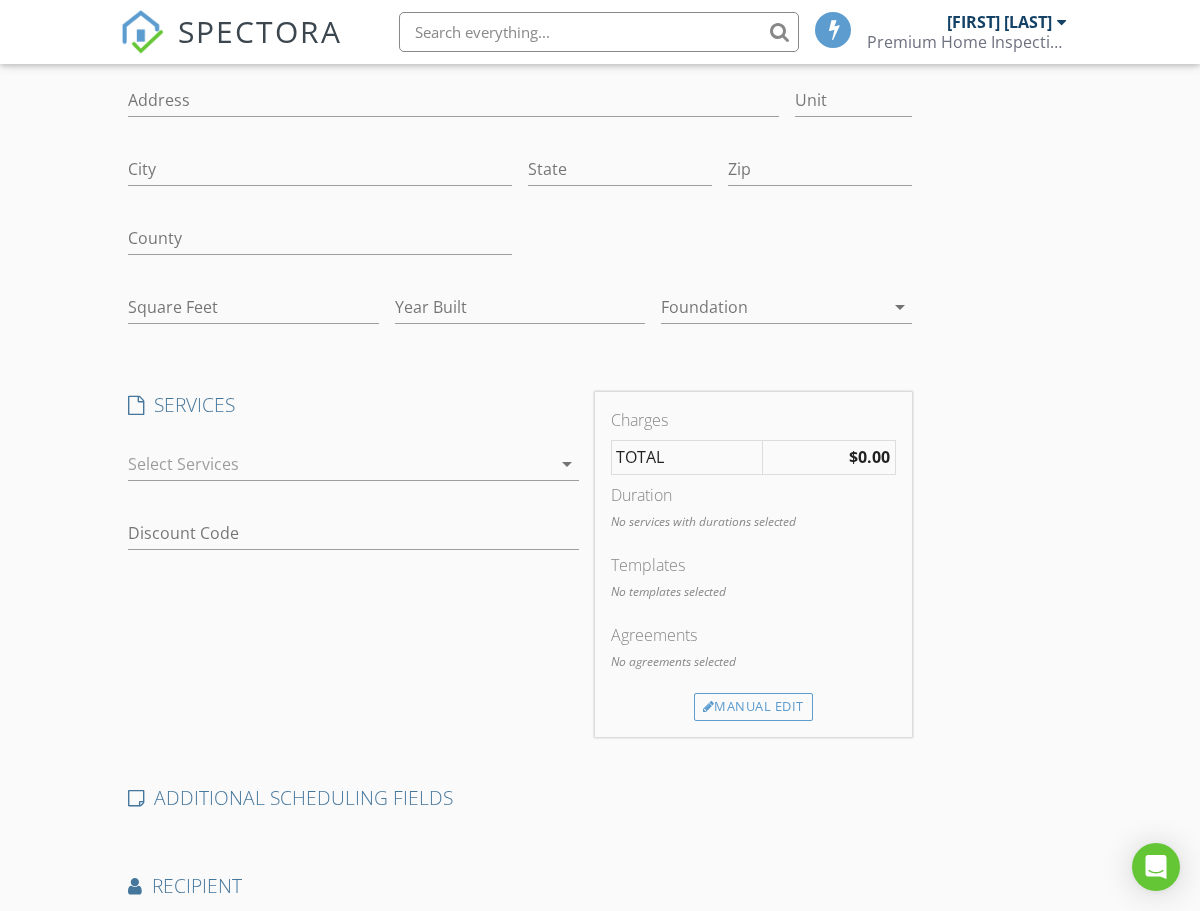 scroll, scrollTop: 196, scrollLeft: 0, axis: vertical 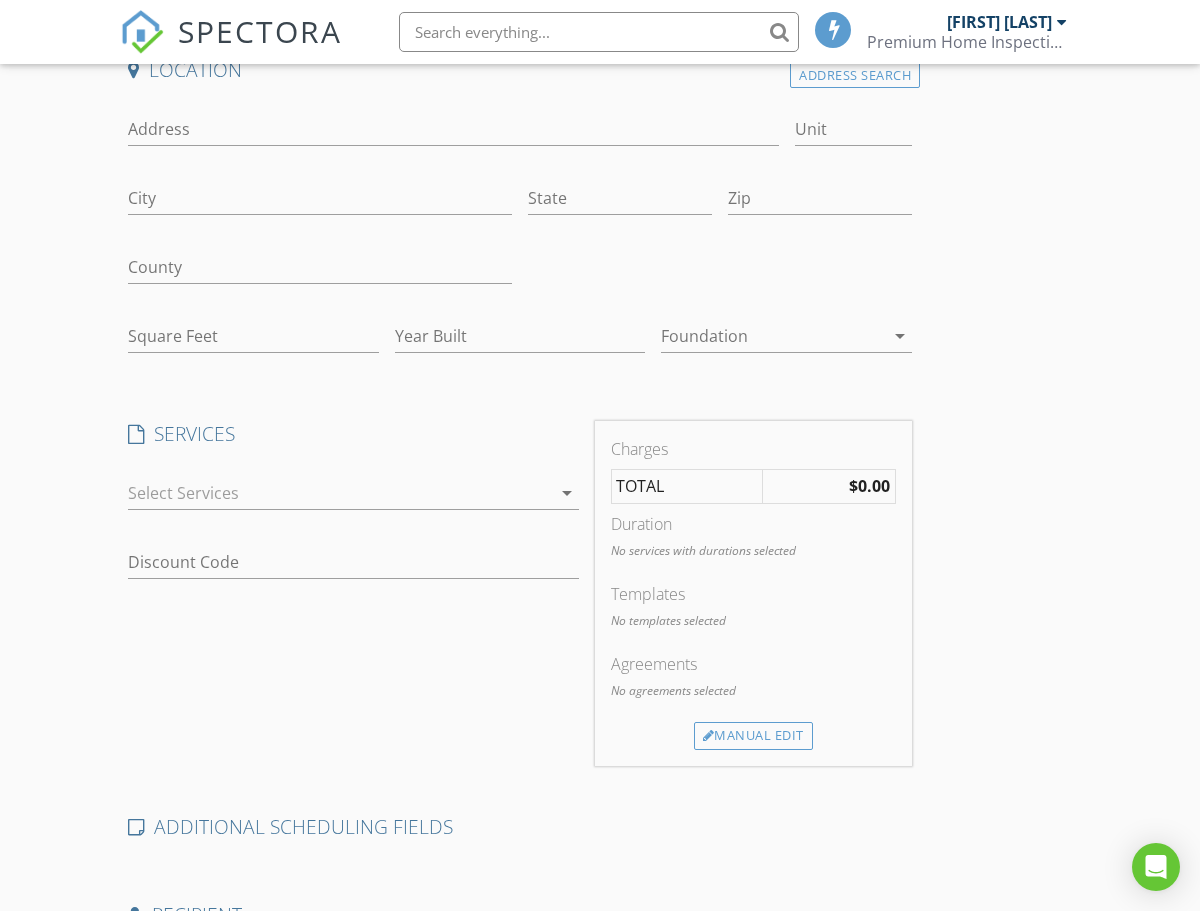 click on "arrow_drop_down" at bounding box center (567, 493) 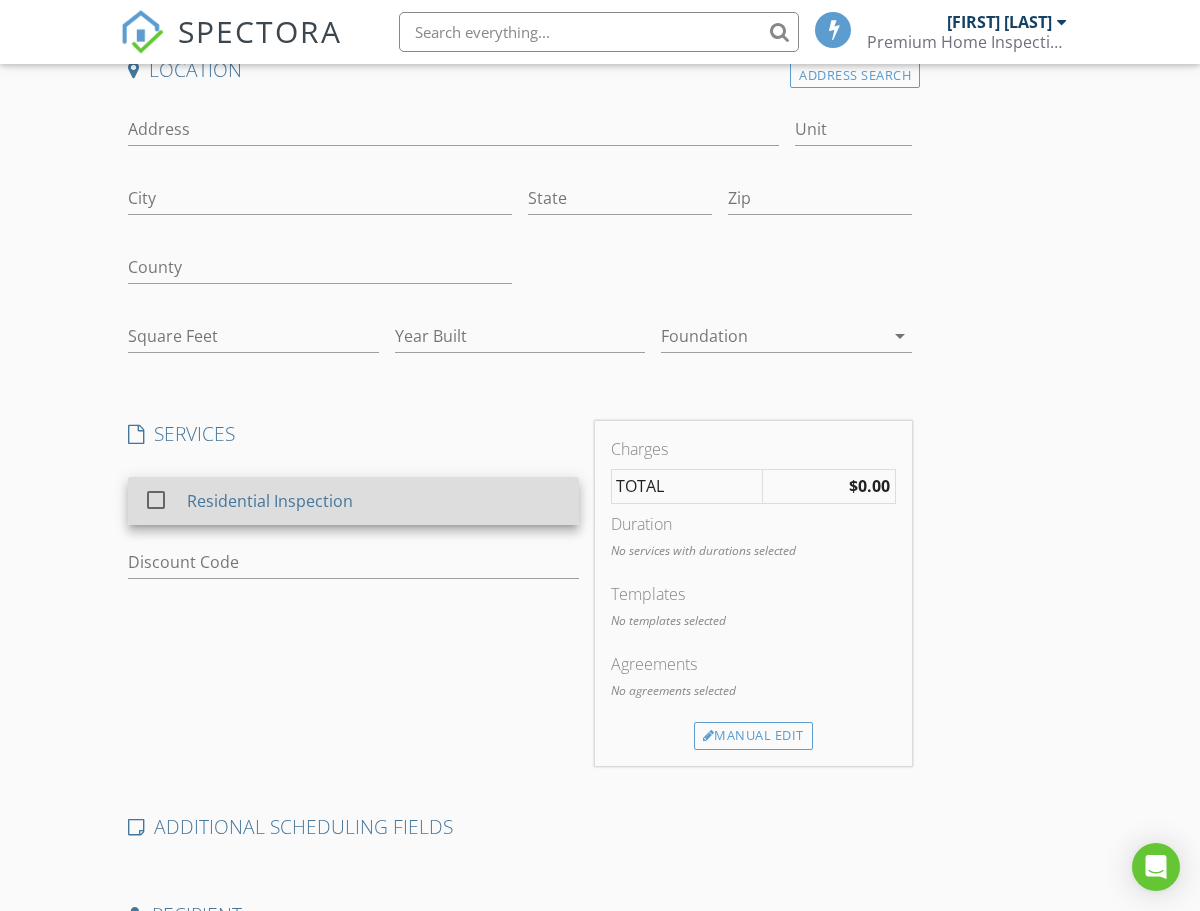 click on "Residential Inspection" at bounding box center [375, 501] 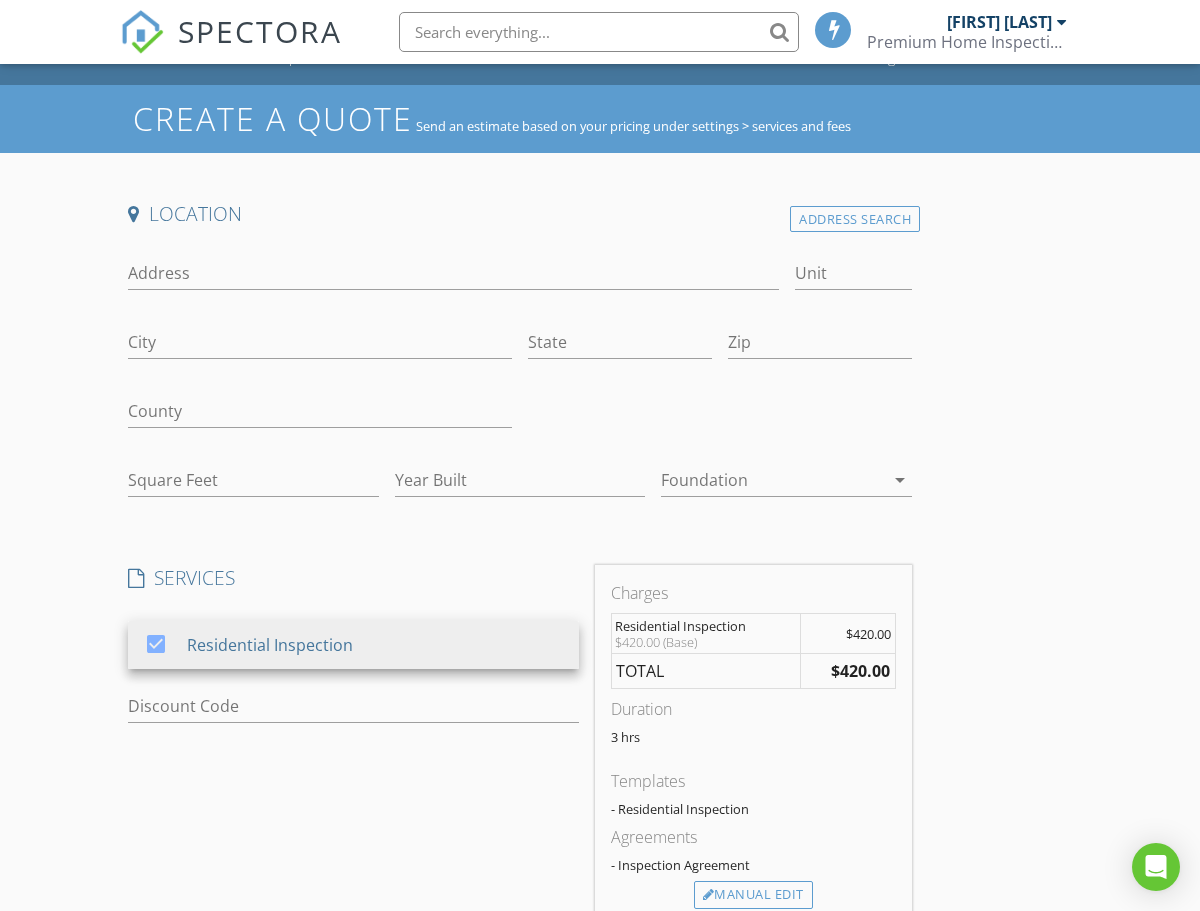 scroll, scrollTop: 0, scrollLeft: 0, axis: both 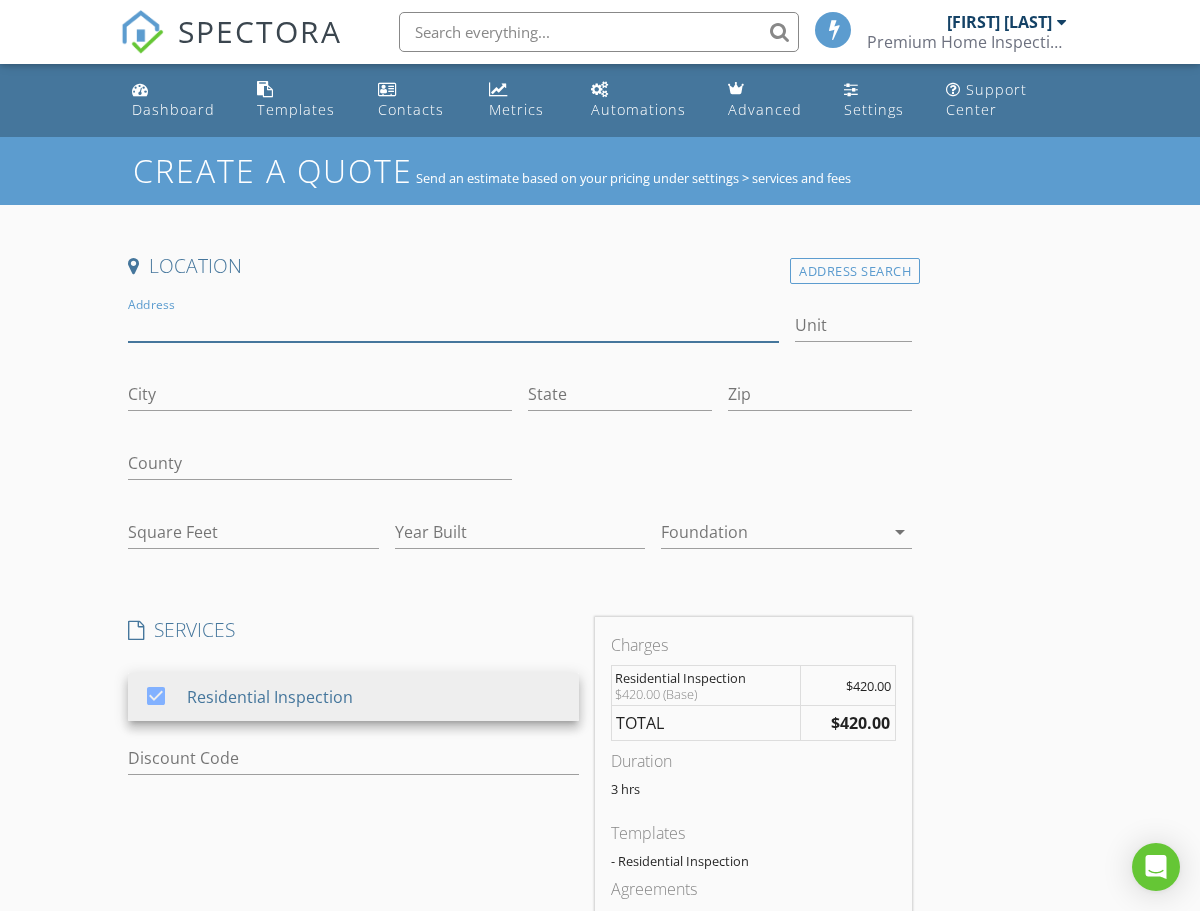 click on "Address" at bounding box center (453, 325) 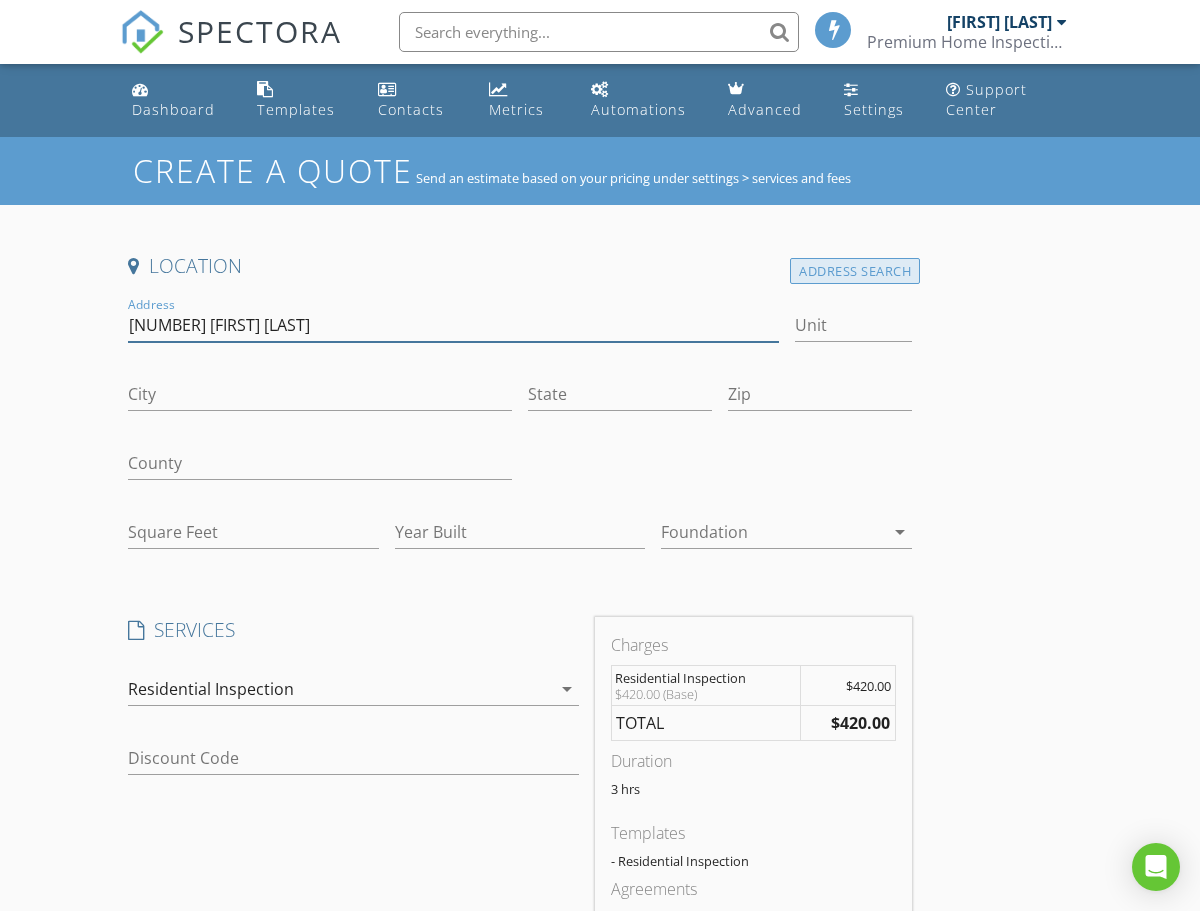 type on "408 Alex R" 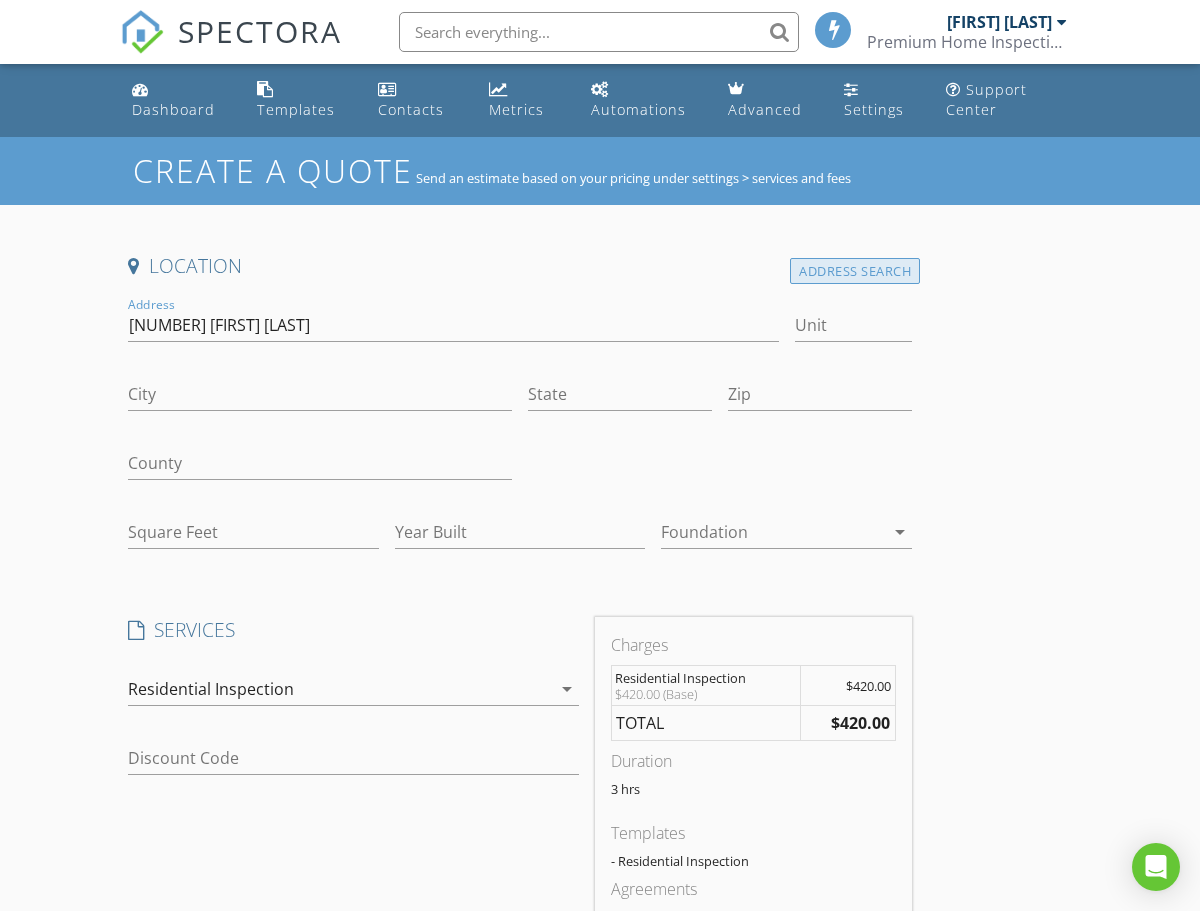 click on "Address Search" at bounding box center [855, 271] 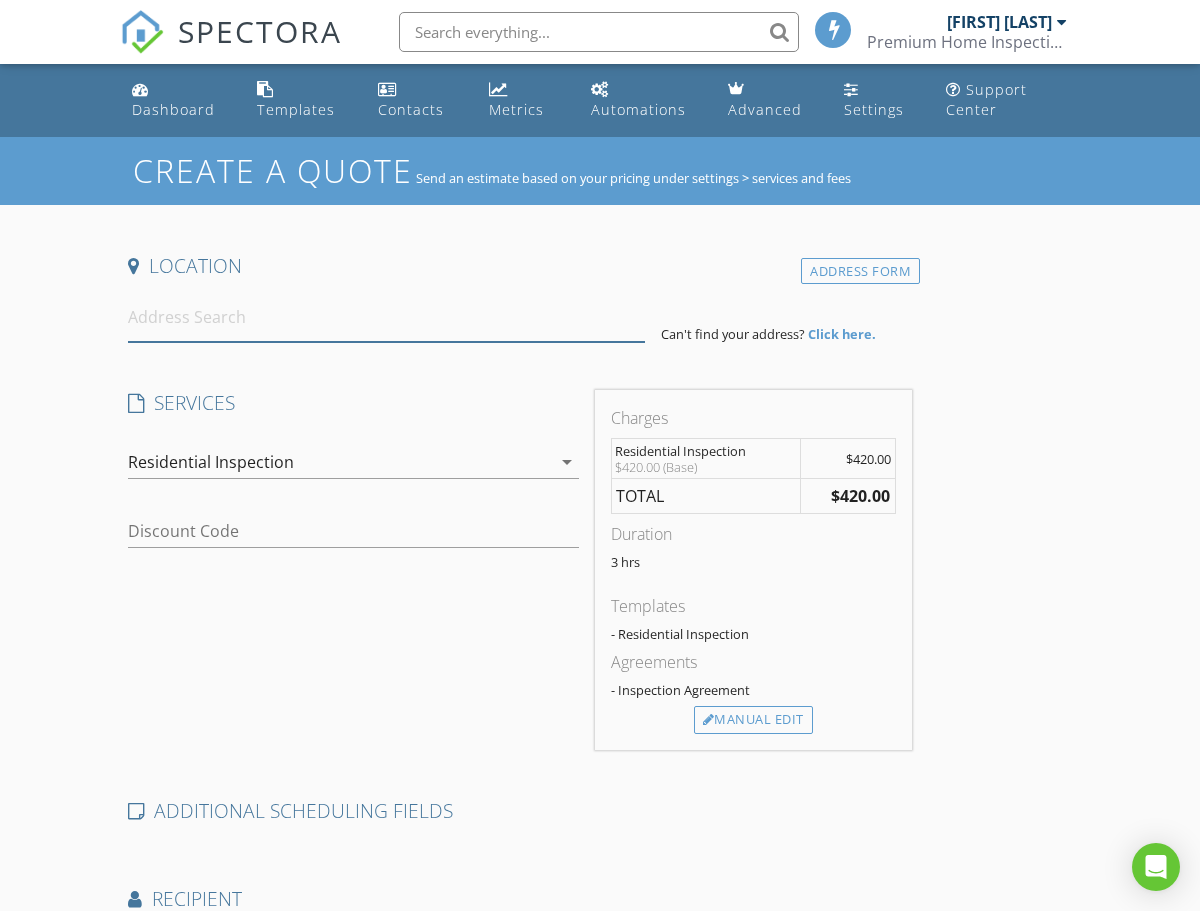 click at bounding box center (386, 317) 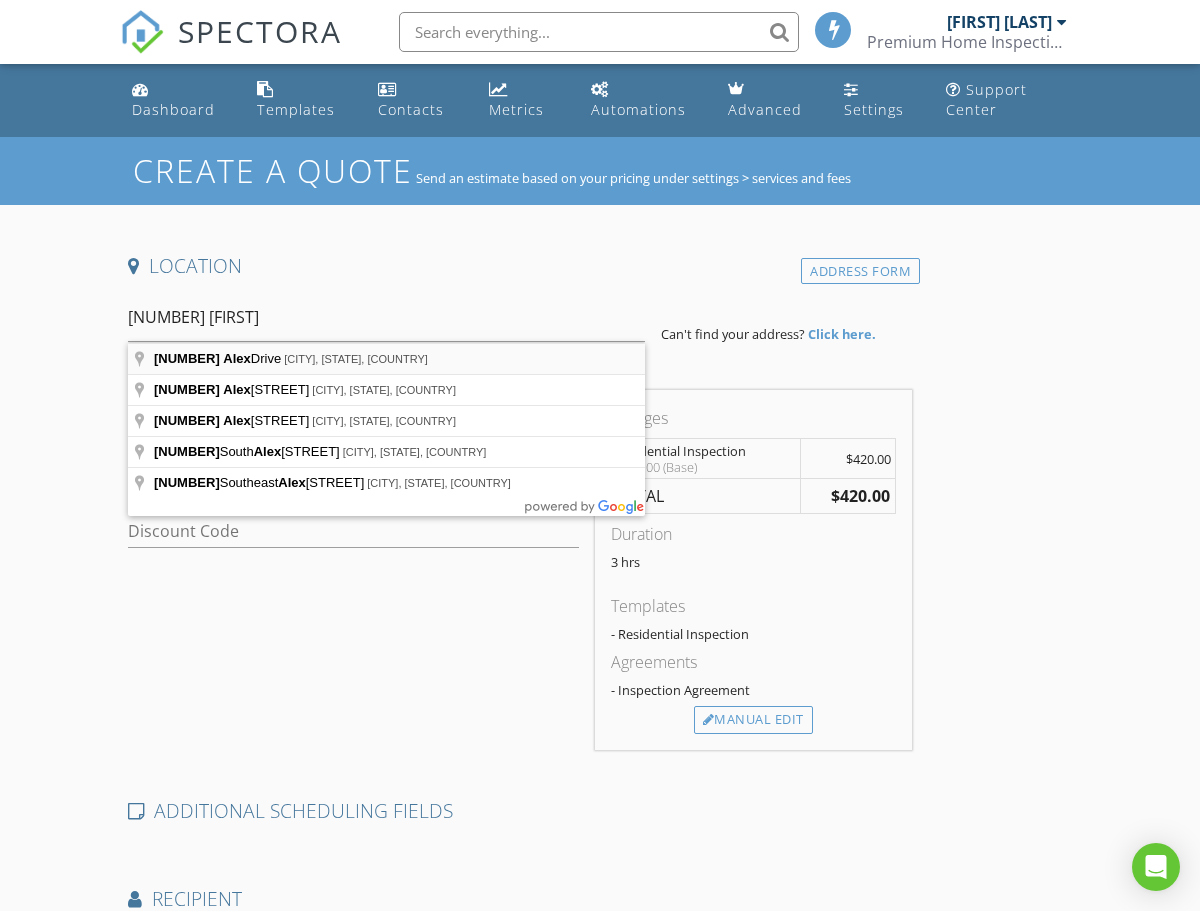type on "408 Alex Drive, Dalton, GA, USA" 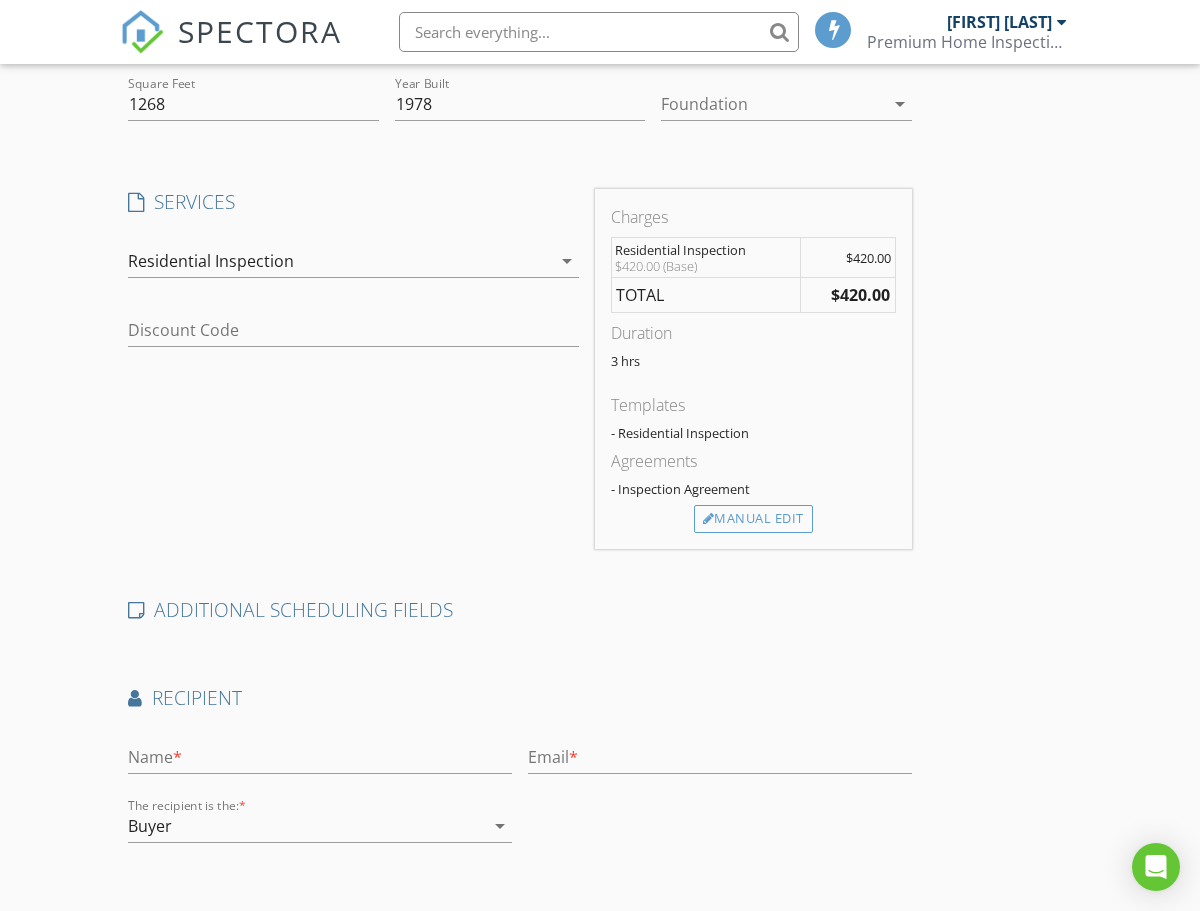 scroll, scrollTop: 544, scrollLeft: 0, axis: vertical 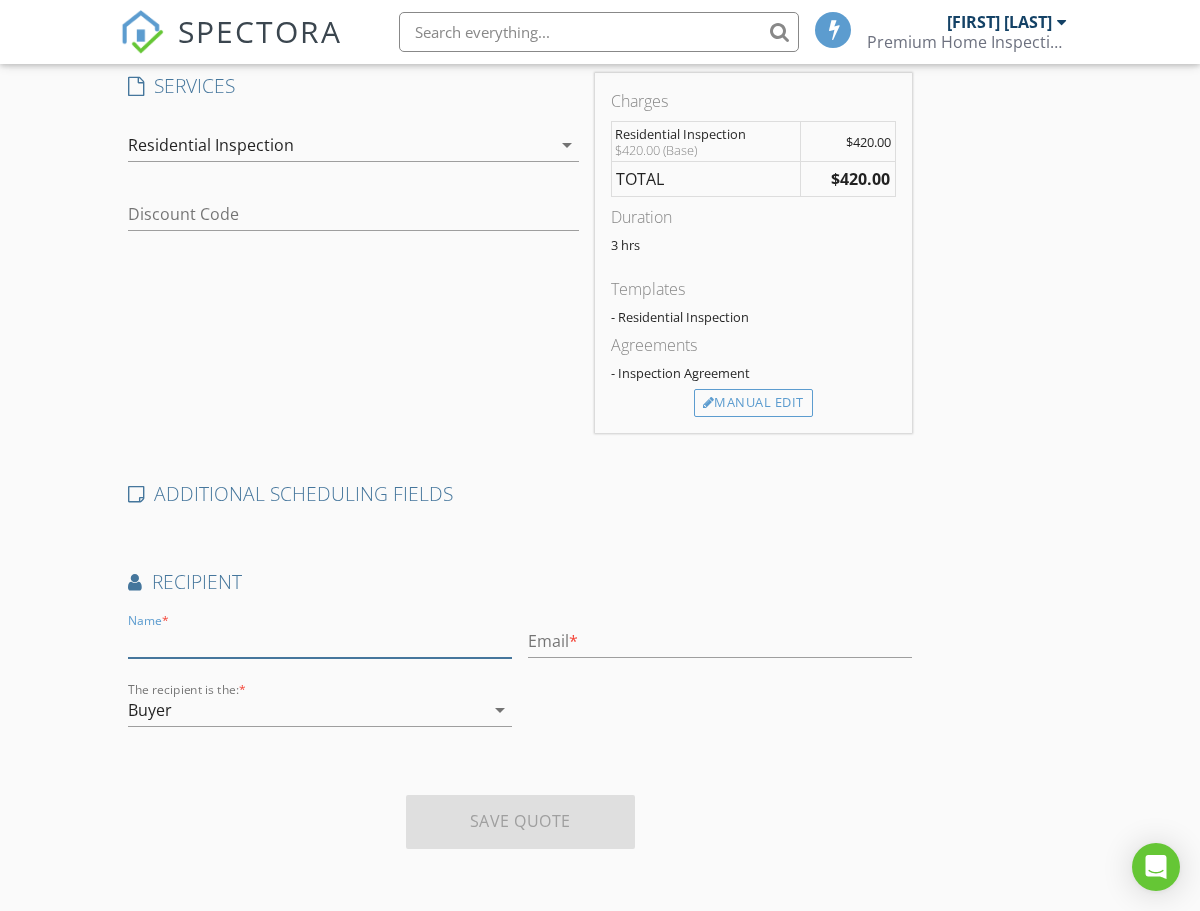 click at bounding box center (320, 641) 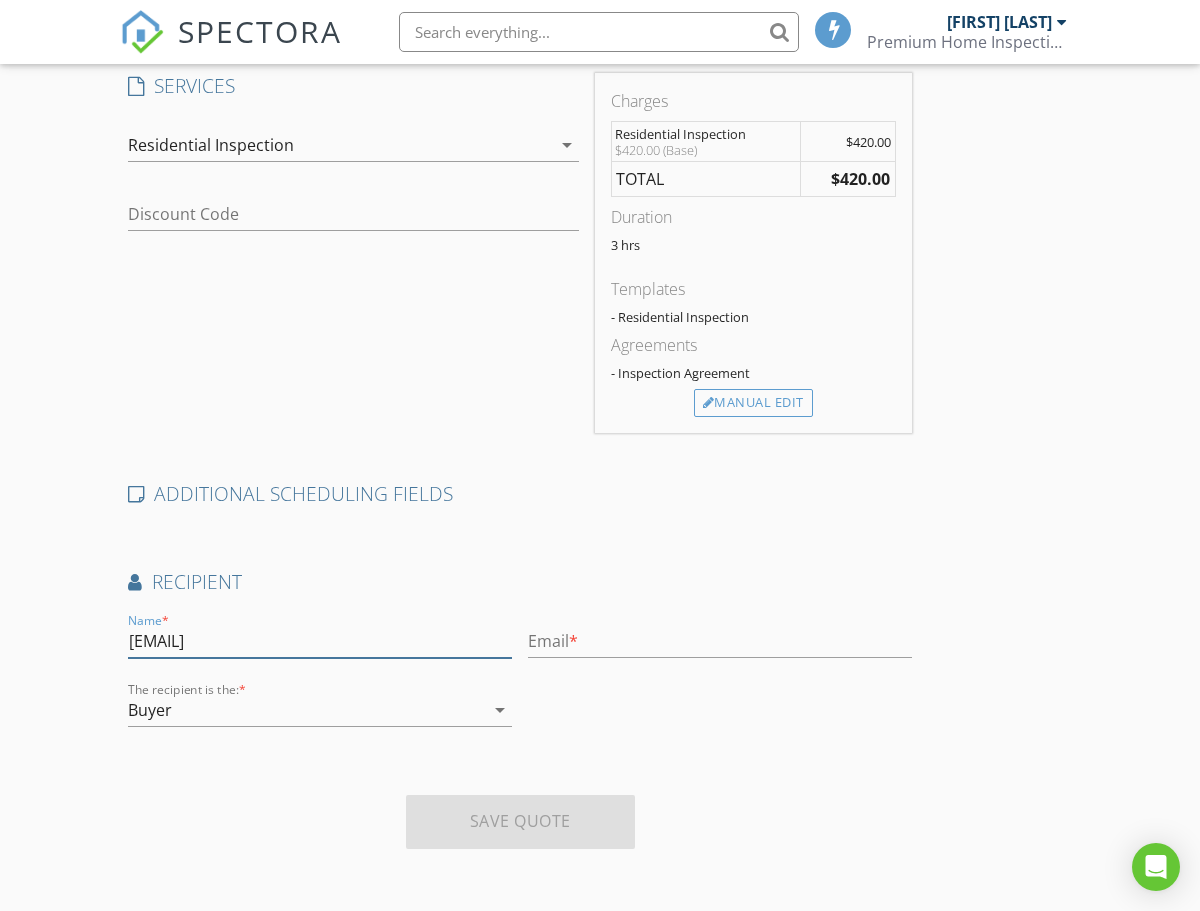 type on "anni51698@gmail.com" 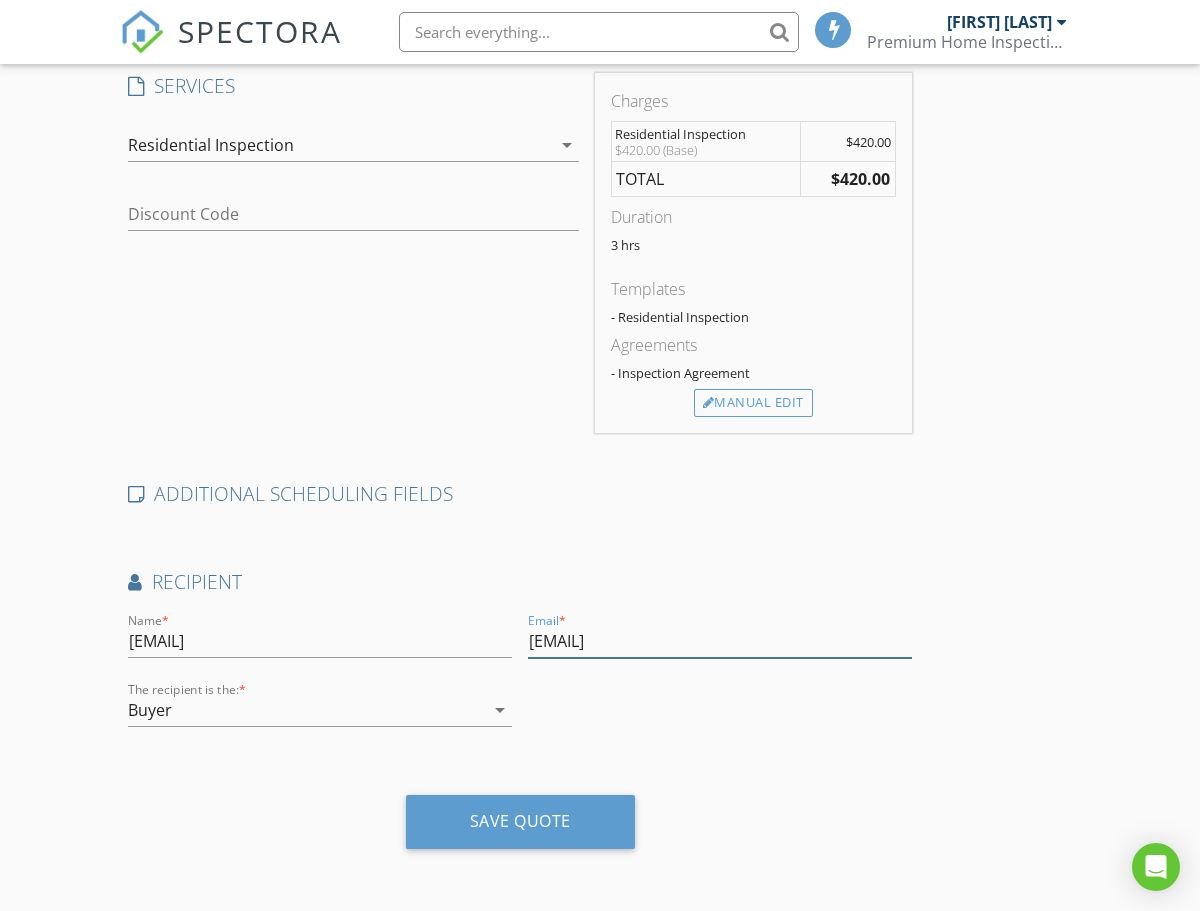 type on "annie51698@gmail.com" 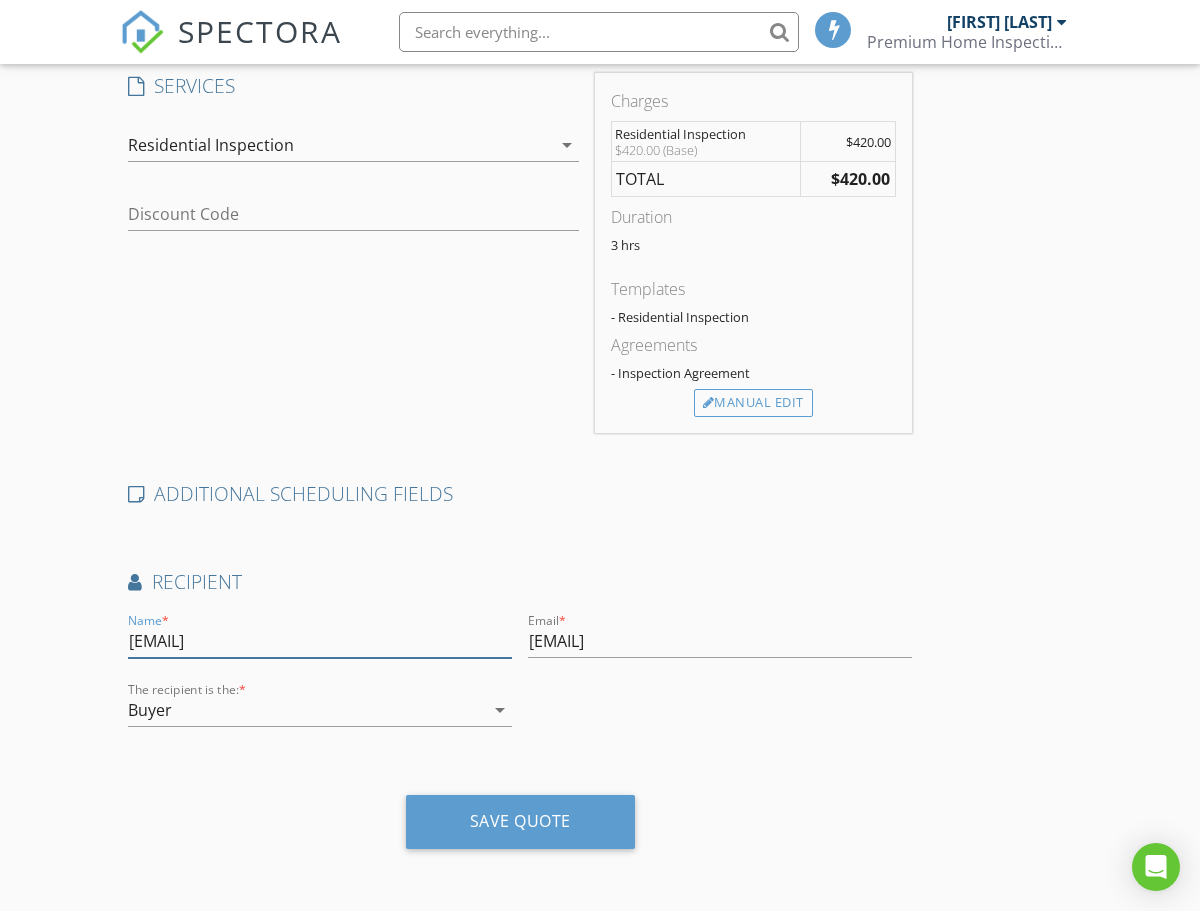 drag, startPoint x: 310, startPoint y: 647, endPoint x: 111, endPoint y: 644, distance: 199.02261 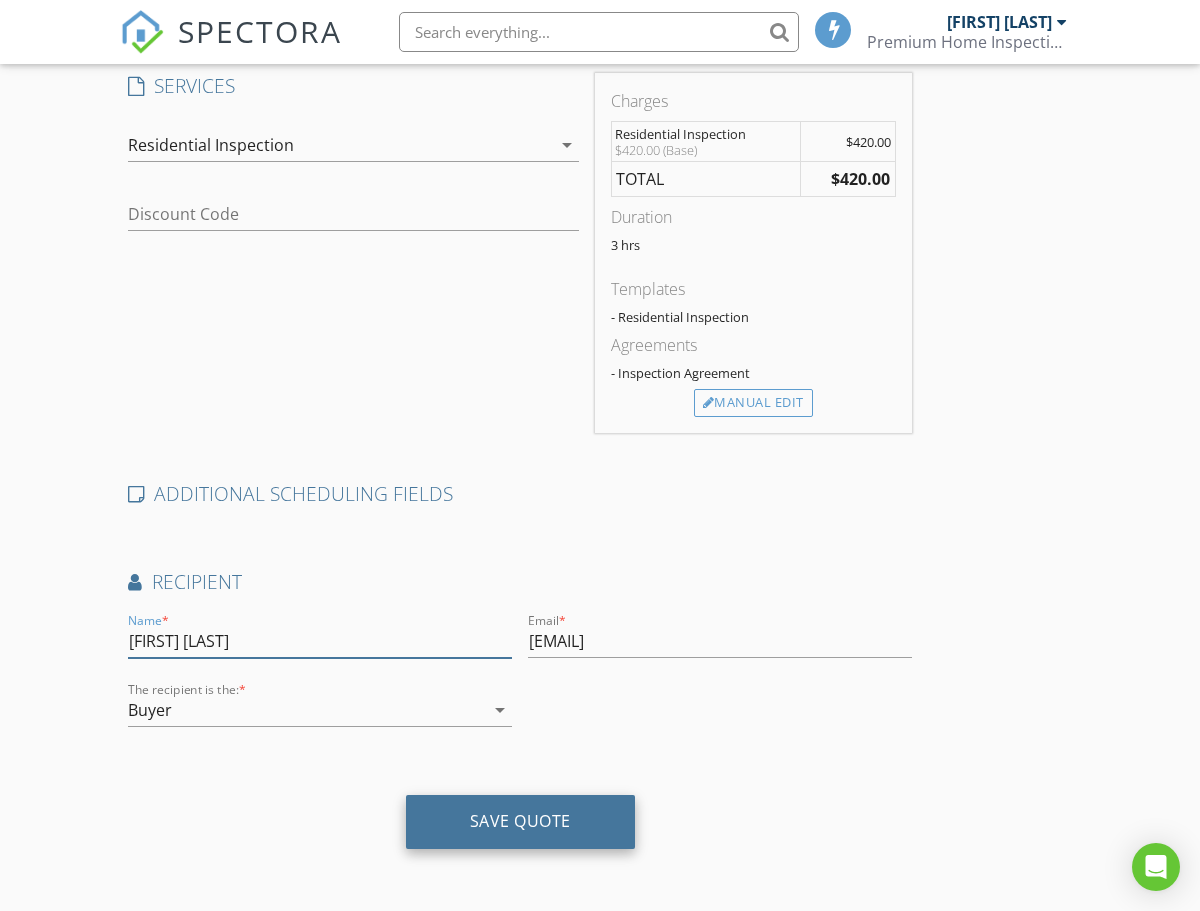 type on "Anni Elder" 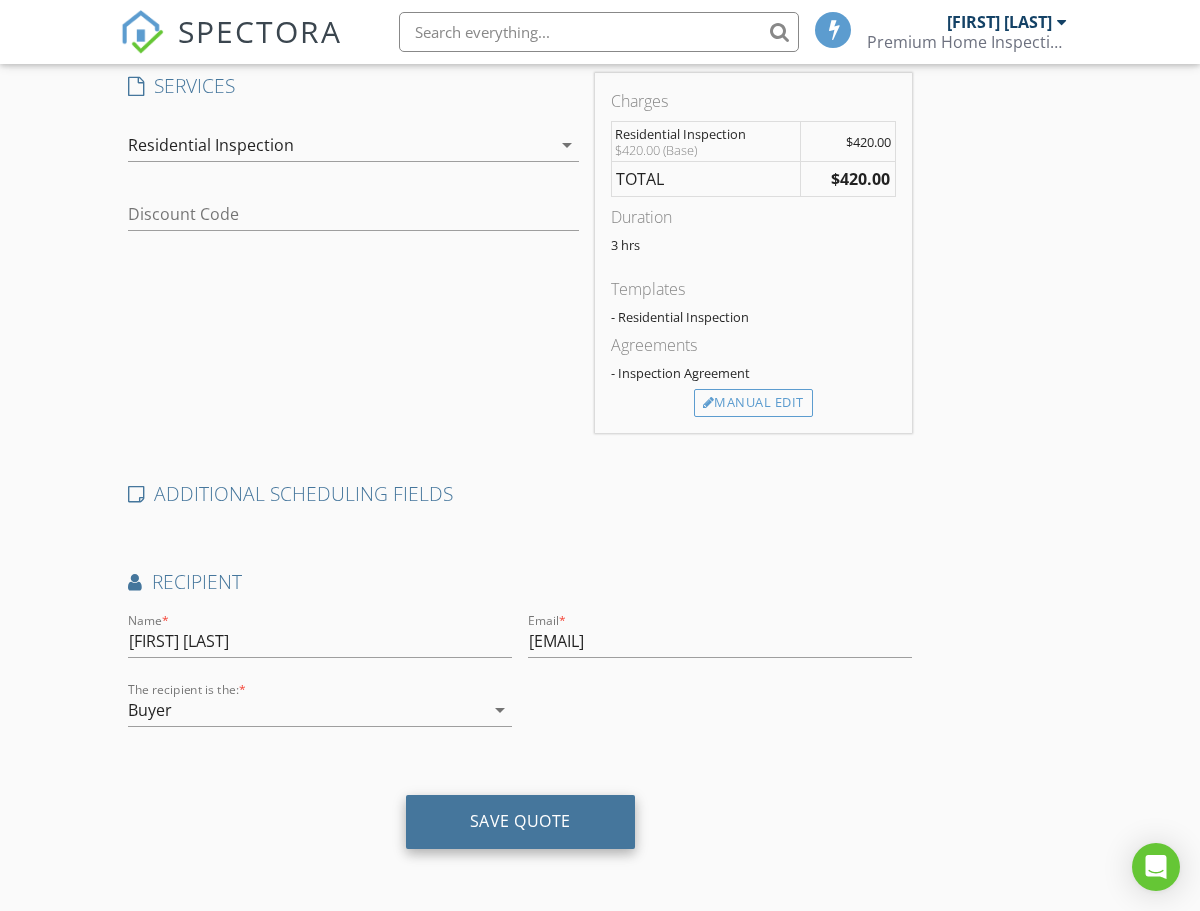 click on "Save Quote" at bounding box center (520, 822) 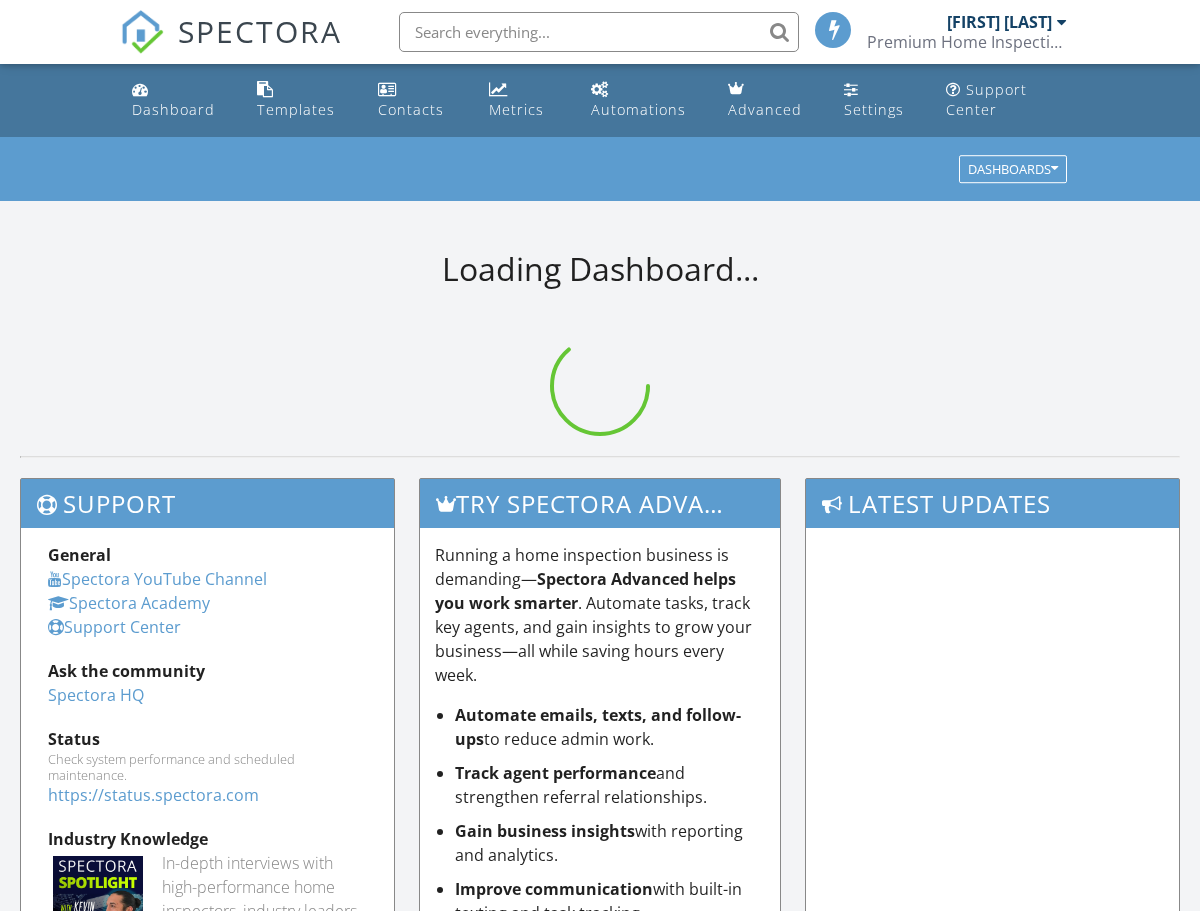 scroll, scrollTop: 0, scrollLeft: 0, axis: both 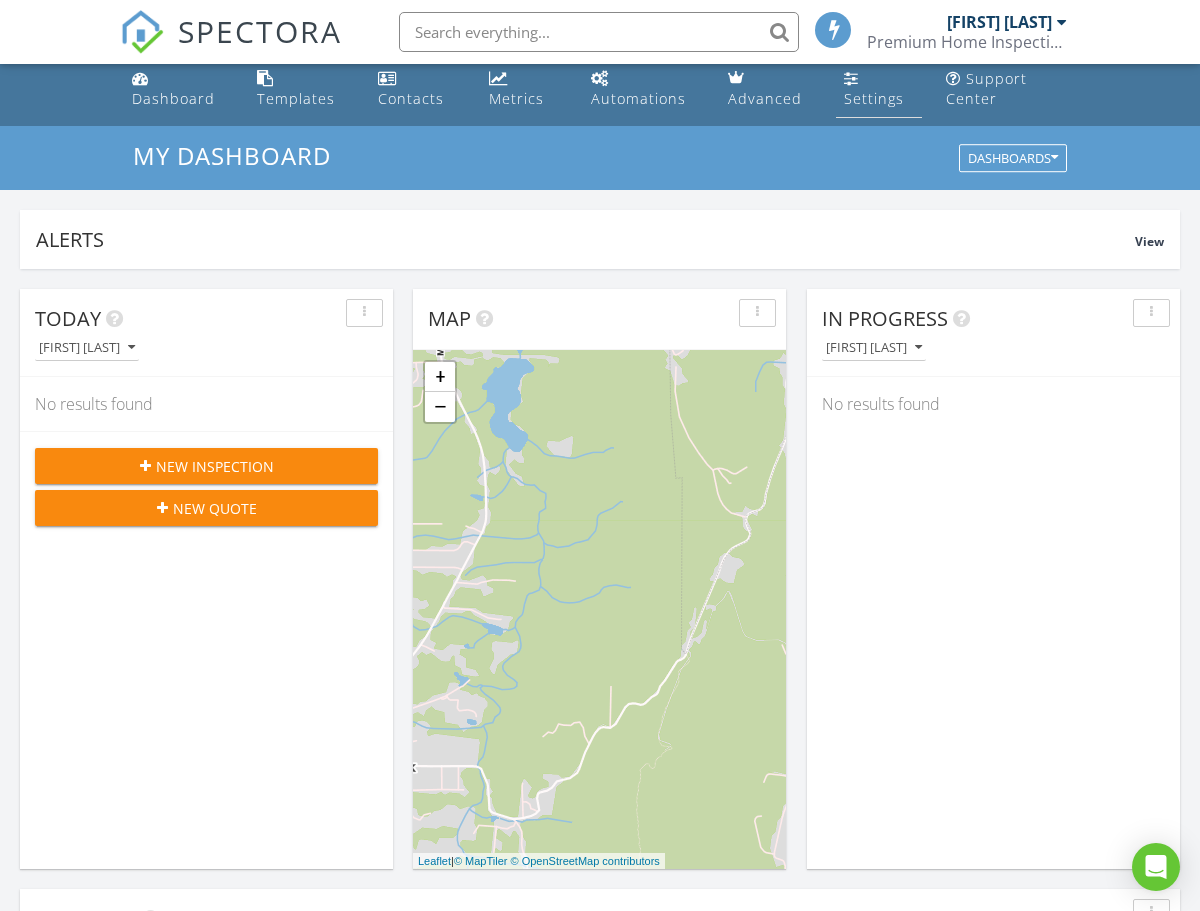 click on "Settings" at bounding box center (874, 98) 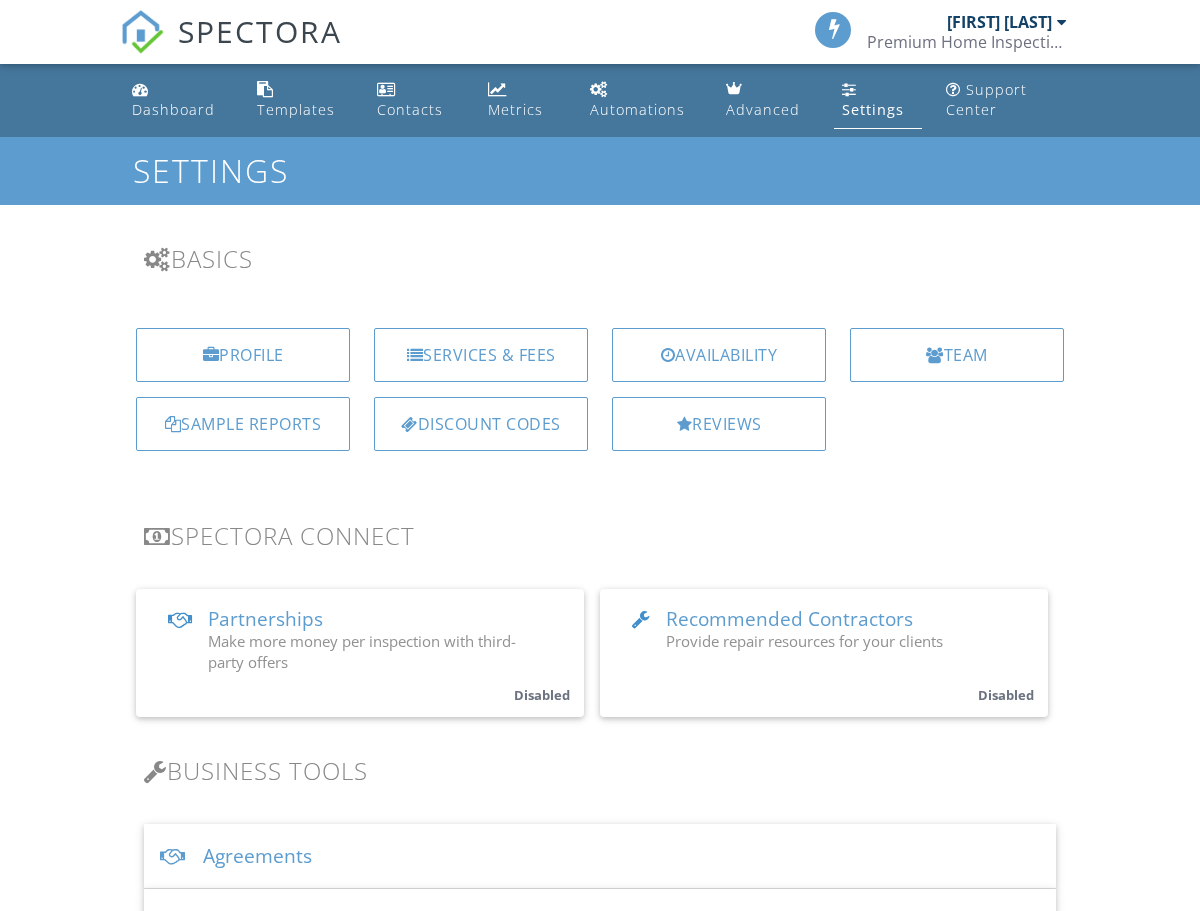 scroll, scrollTop: 0, scrollLeft: 0, axis: both 